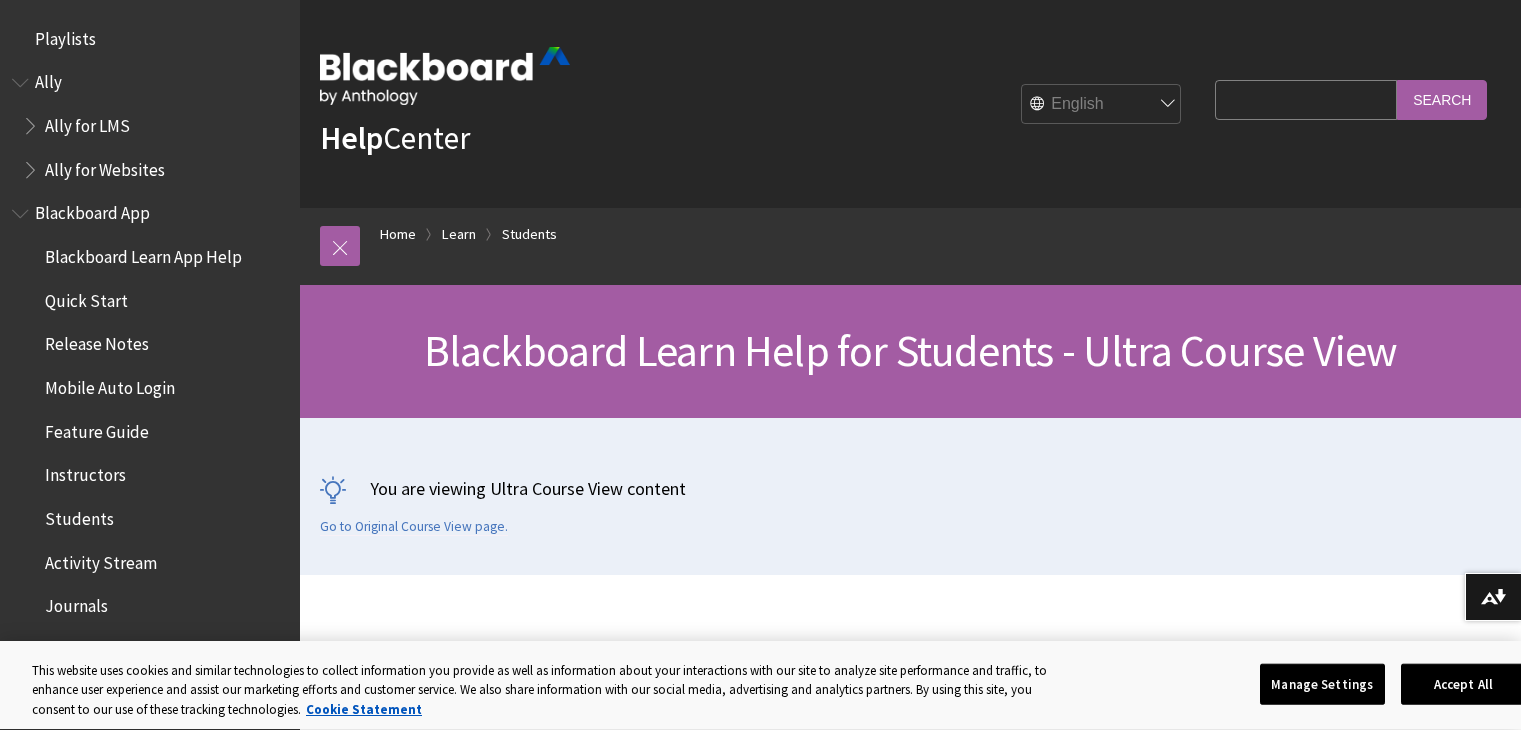 scroll, scrollTop: 91, scrollLeft: 0, axis: vertical 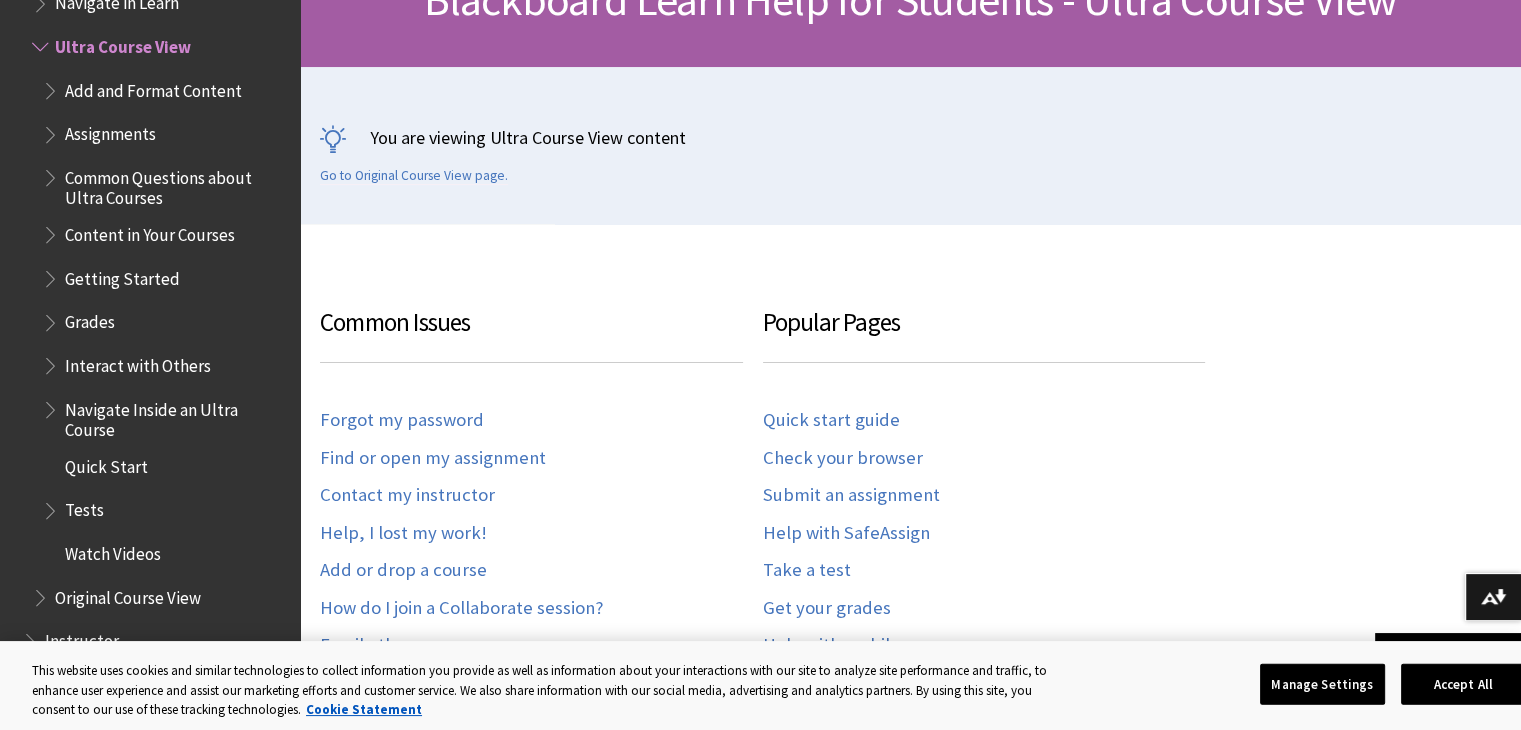 click on "Assignments" at bounding box center [110, 131] 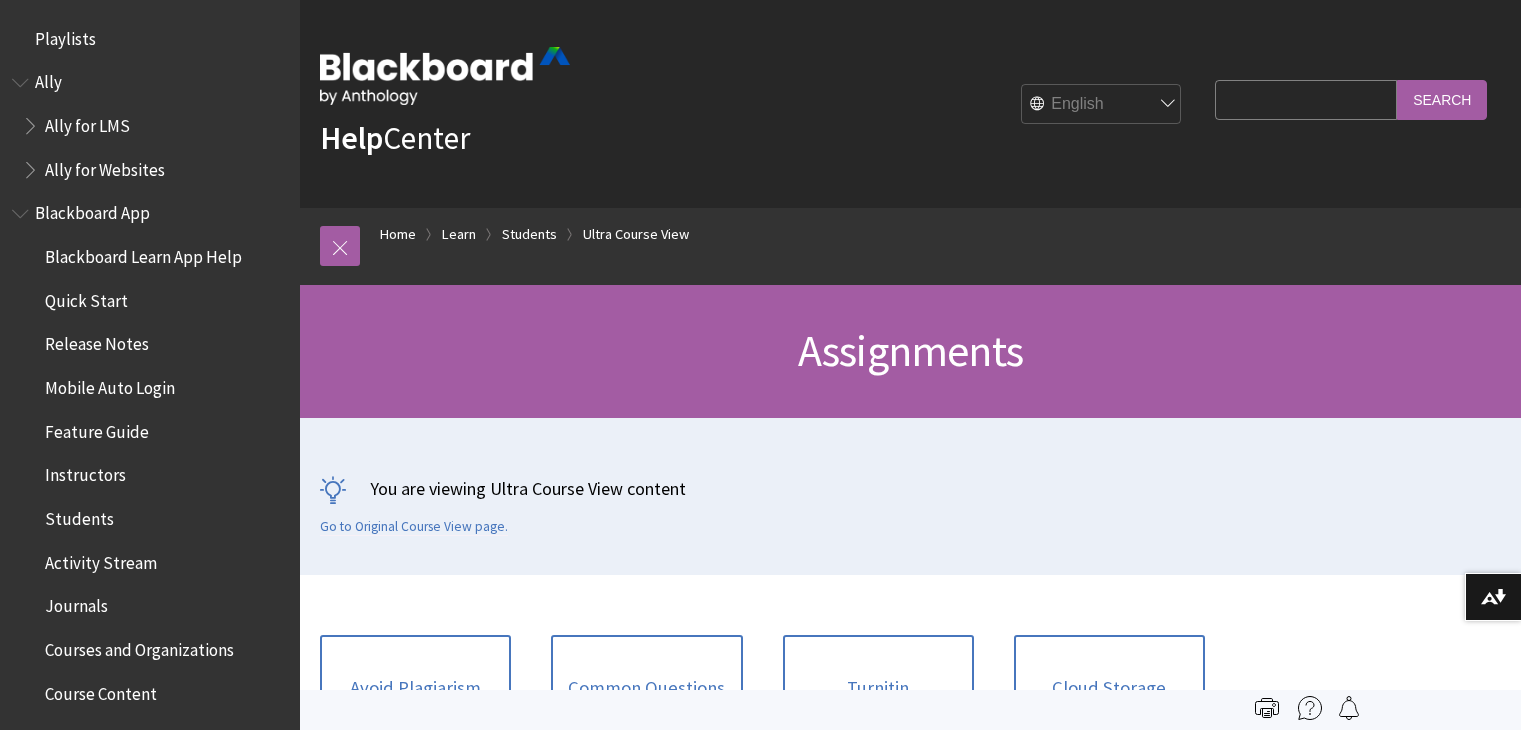 scroll, scrollTop: 176, scrollLeft: 0, axis: vertical 